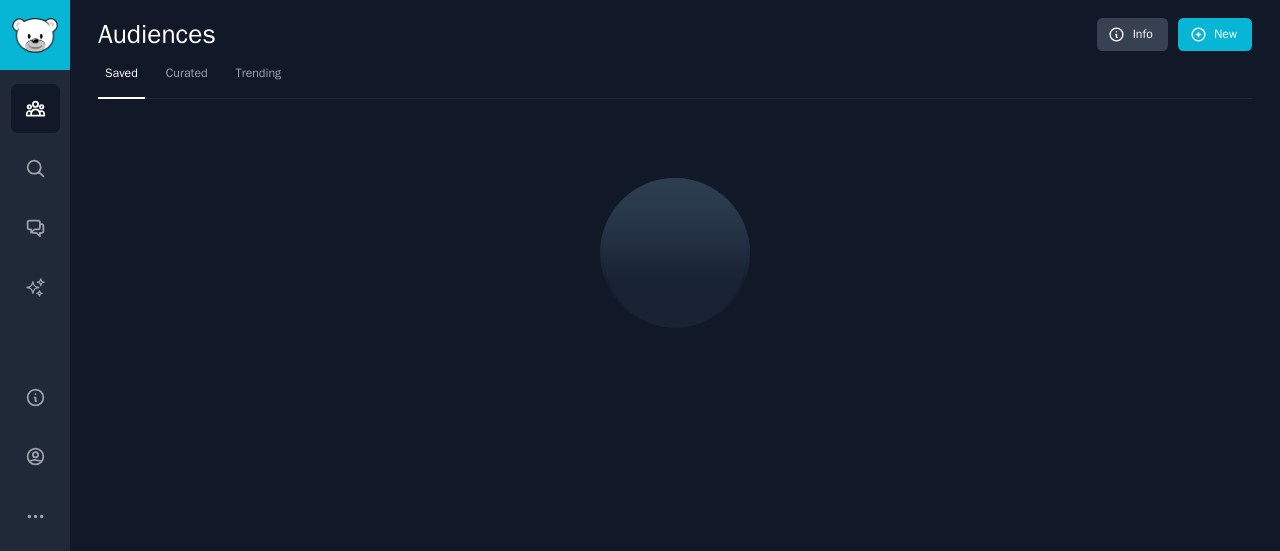 scroll, scrollTop: 0, scrollLeft: 0, axis: both 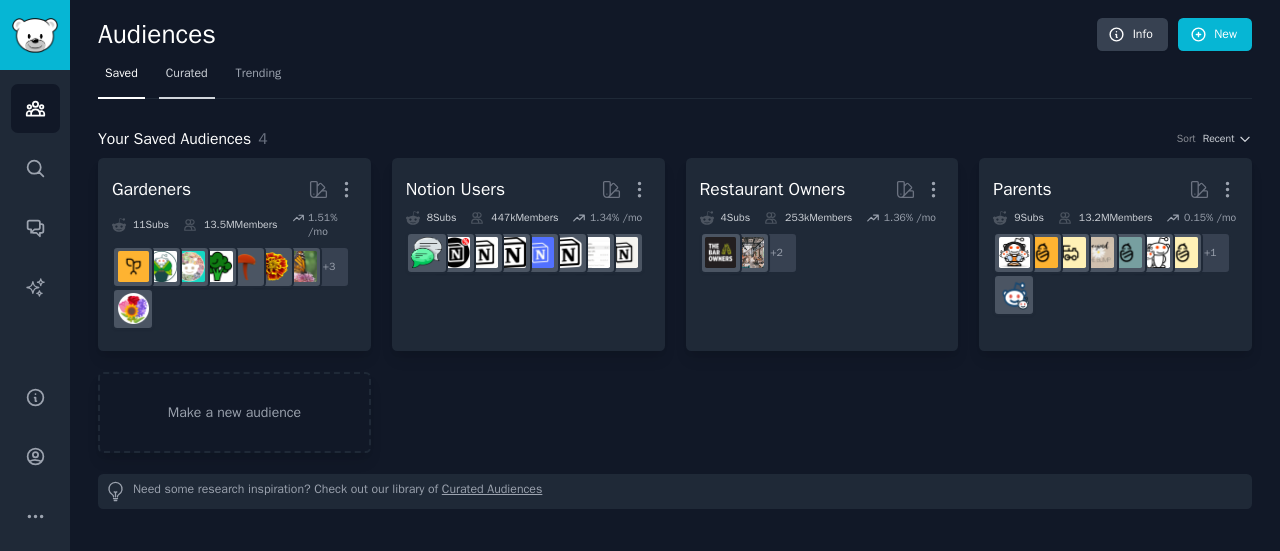 click on "Curated" at bounding box center (187, 74) 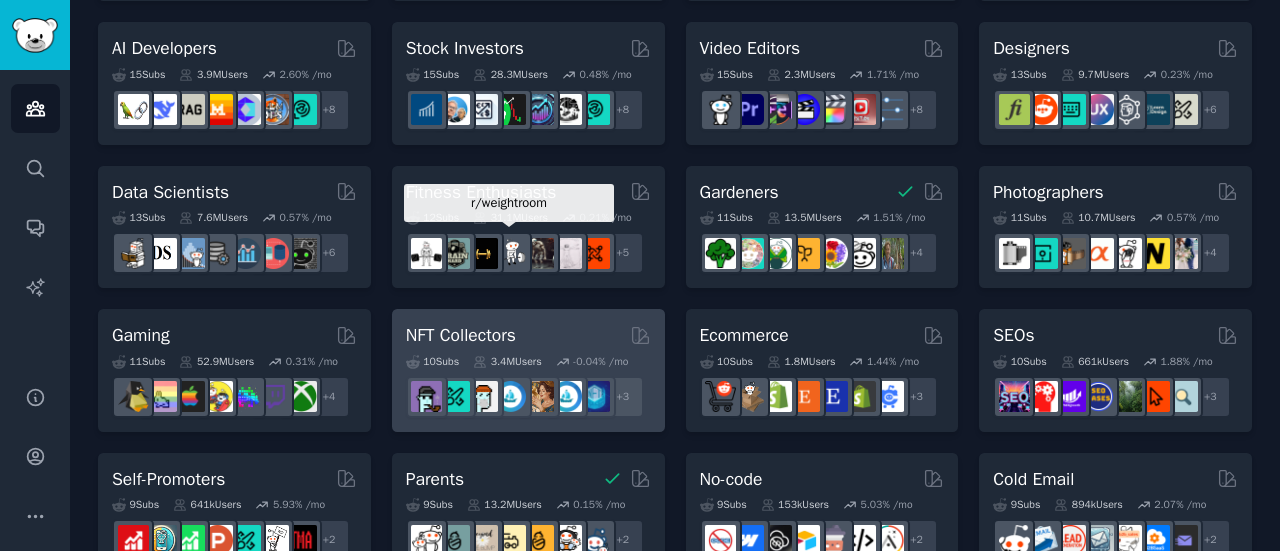 scroll, scrollTop: 422, scrollLeft: 0, axis: vertical 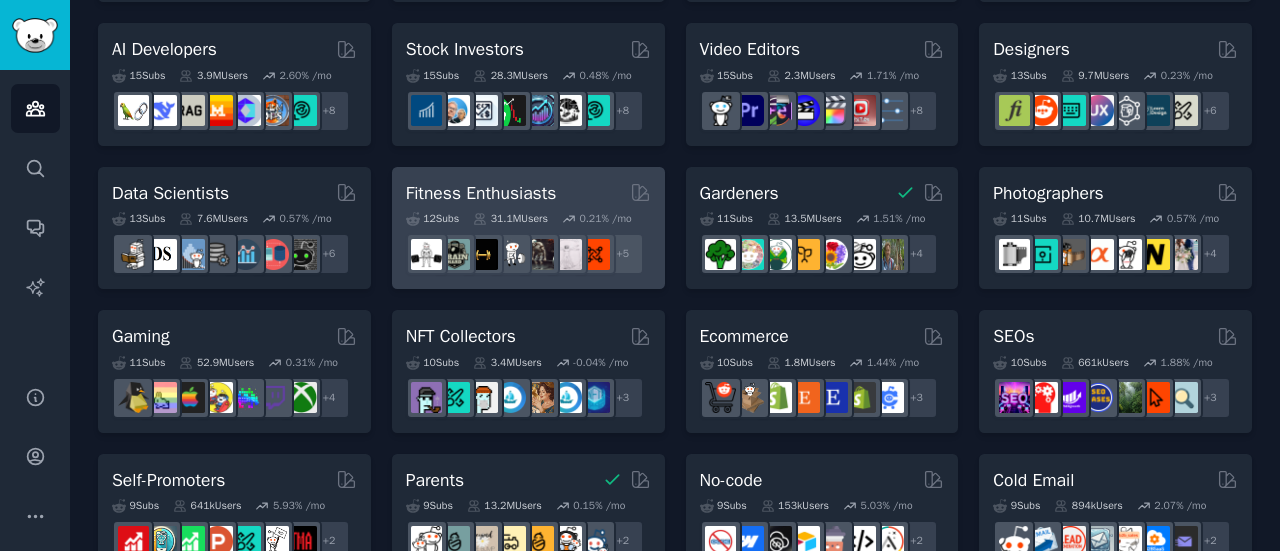 click on "Fitness Enthusiasts" at bounding box center [481, 193] 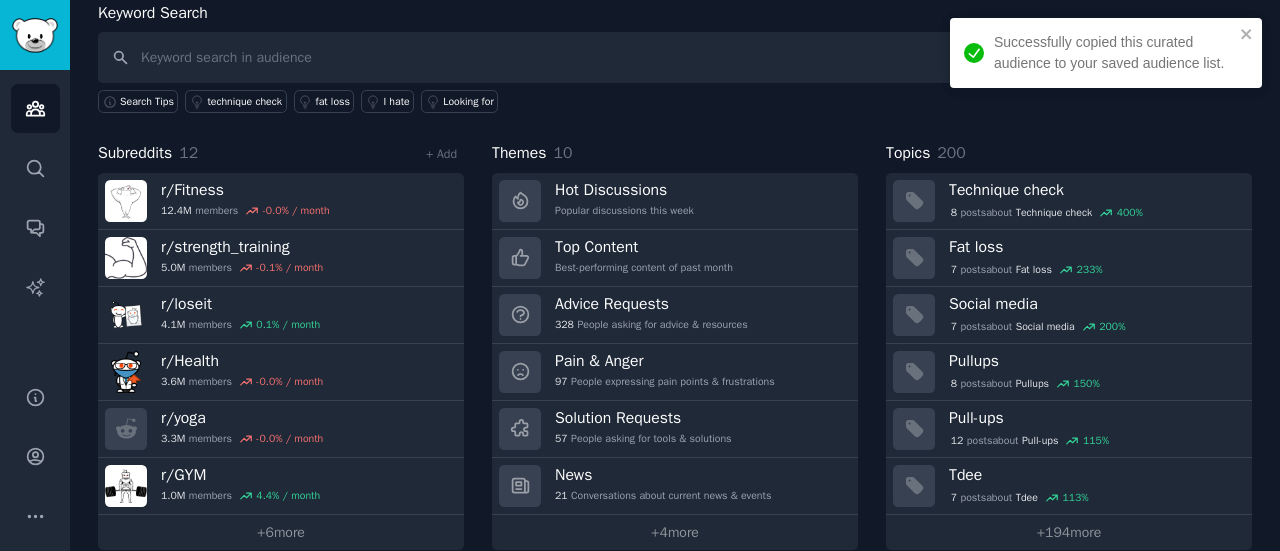 scroll, scrollTop: 134, scrollLeft: 0, axis: vertical 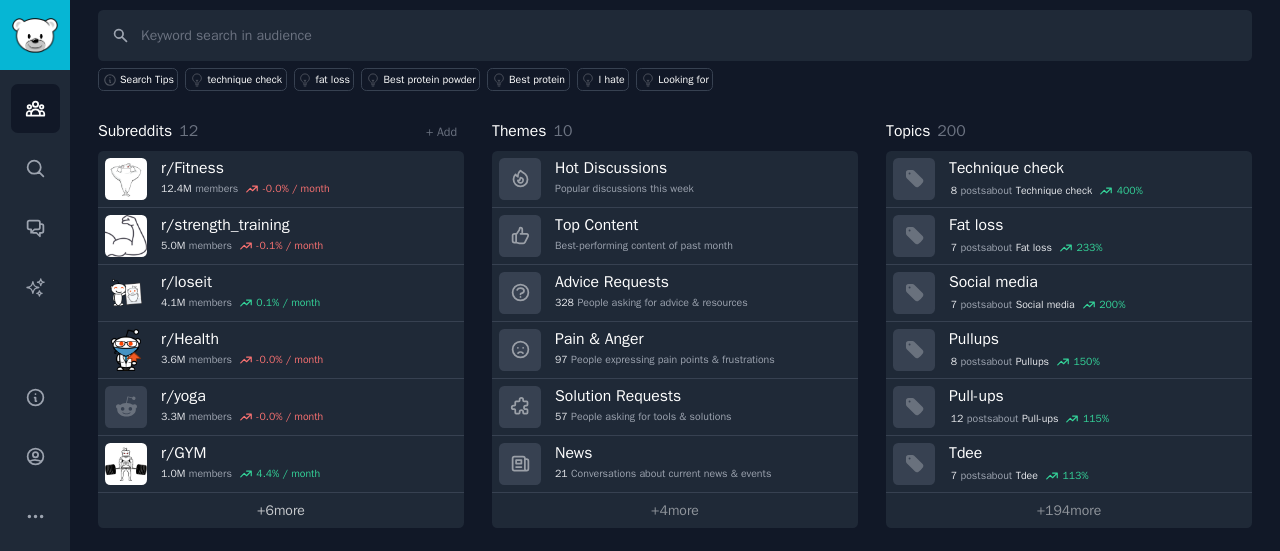 click on "+  6  more" at bounding box center (281, 510) 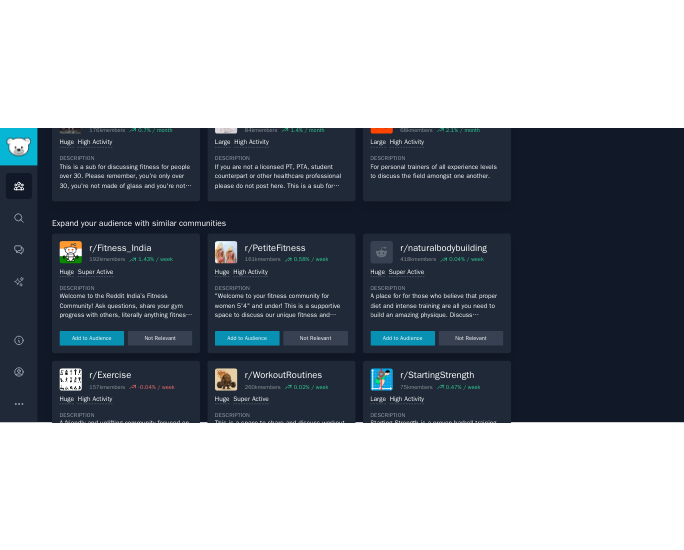 scroll, scrollTop: 777, scrollLeft: 0, axis: vertical 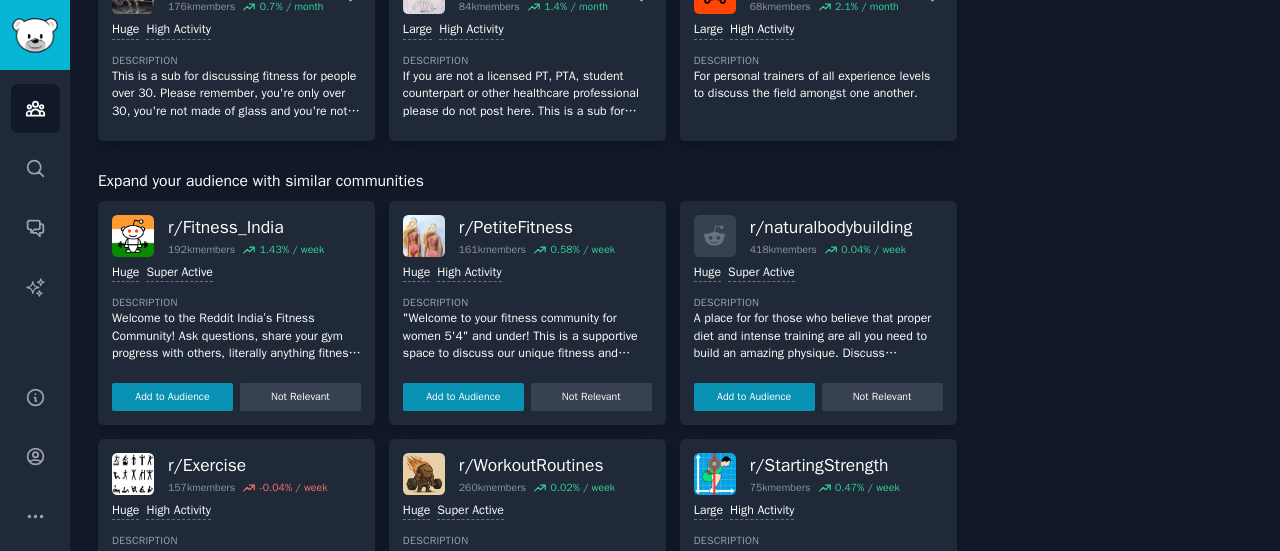 click on "About this audience Curated Audience 31.1M  Members ↑ 0.2 % / month Age Size Activity Growth Reach Reddit Avg Fitness Enthusiasts" at bounding box center (1119, 237) 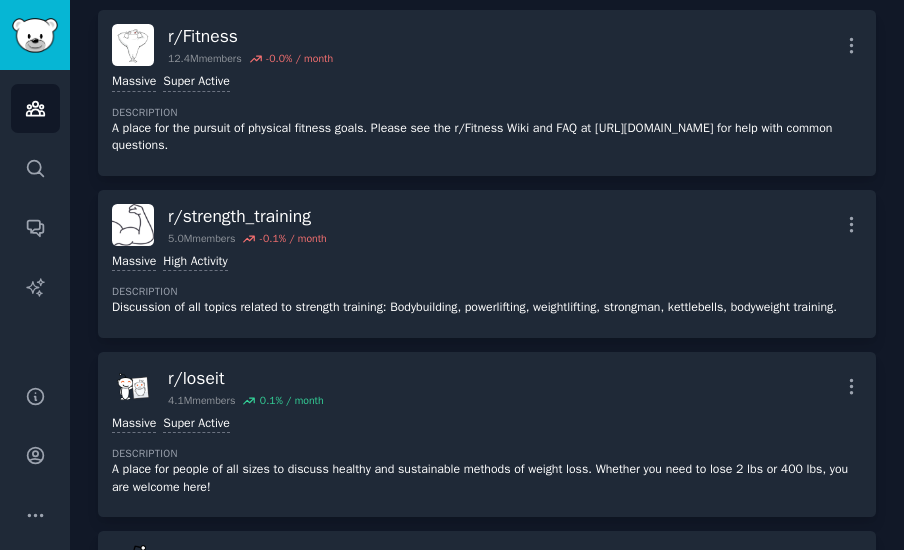 scroll, scrollTop: 0, scrollLeft: 0, axis: both 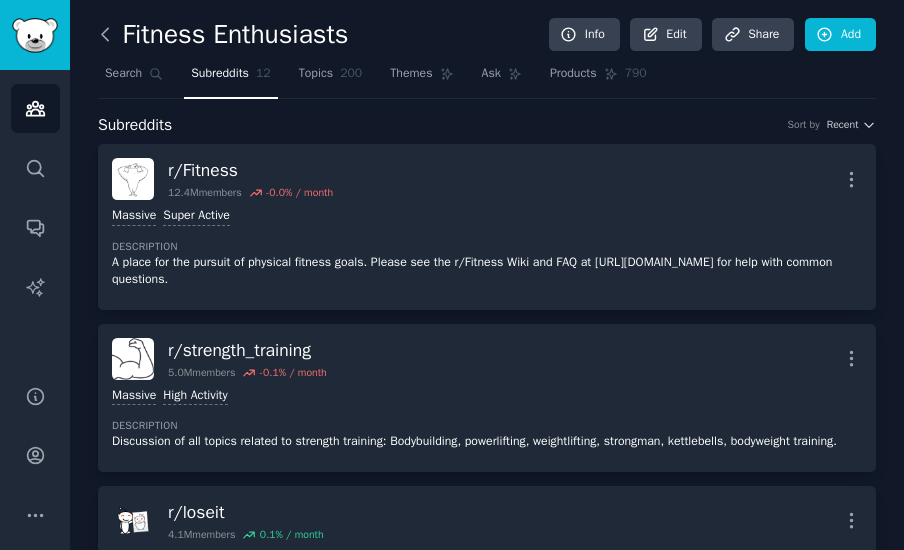 click 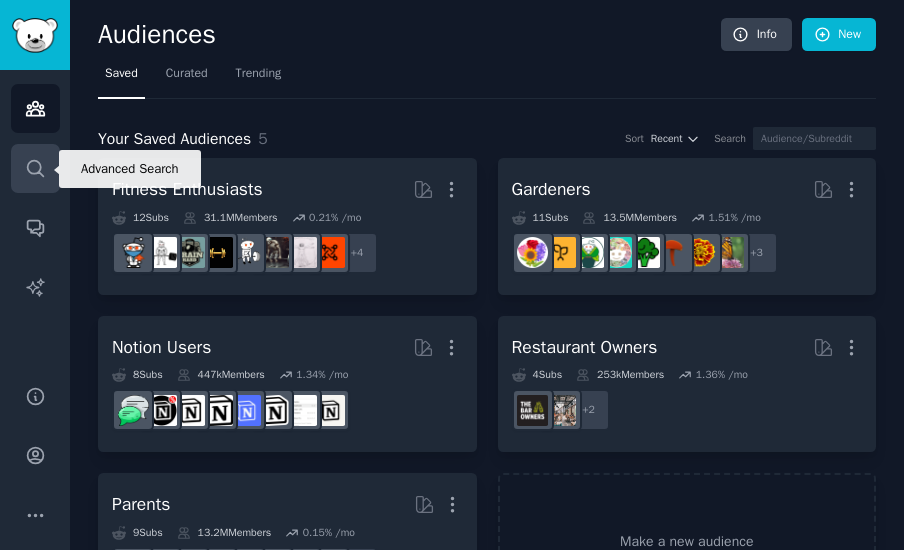click 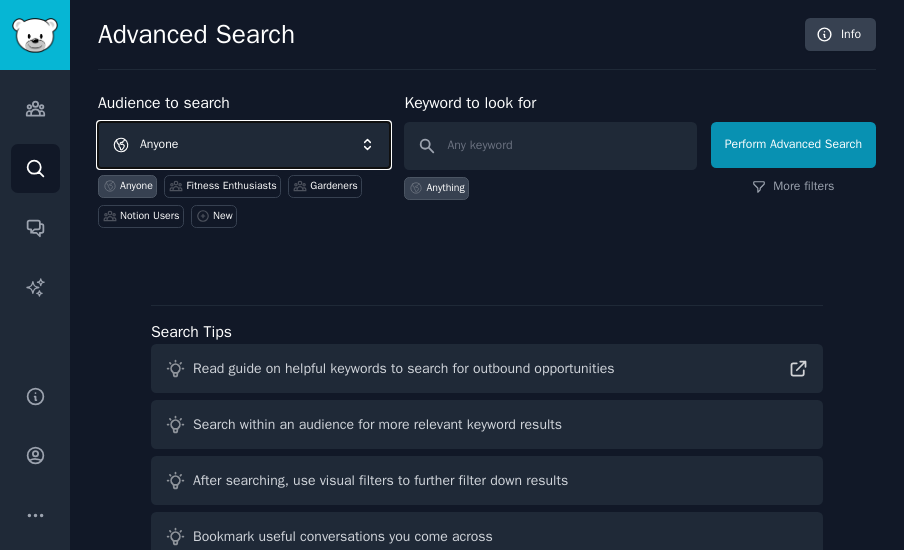 click on "Anyone" at bounding box center (244, 145) 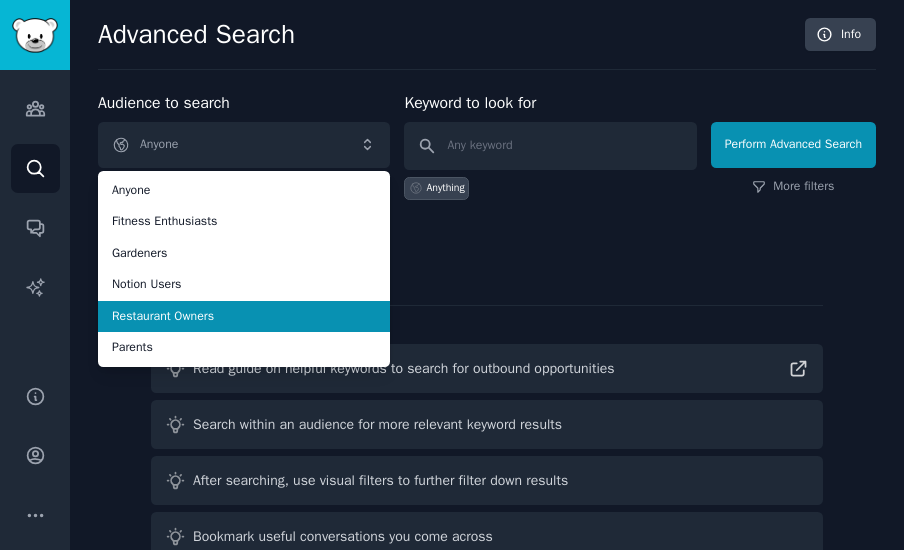 scroll, scrollTop: 129, scrollLeft: 0, axis: vertical 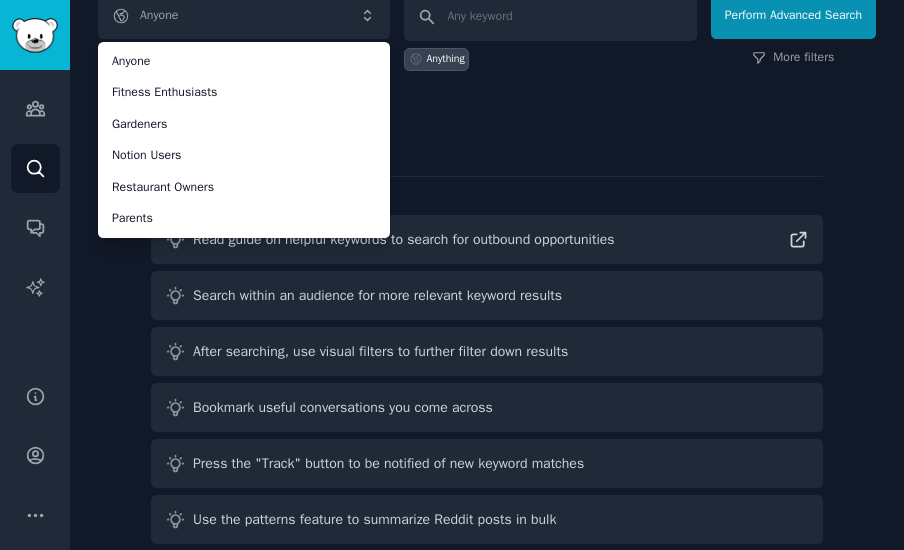 click at bounding box center (487, 134) 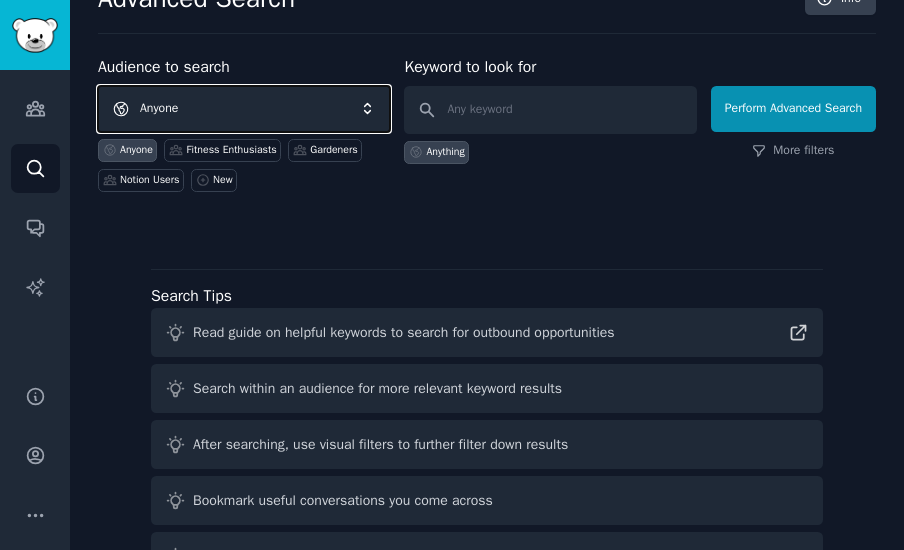 scroll, scrollTop: 0, scrollLeft: 0, axis: both 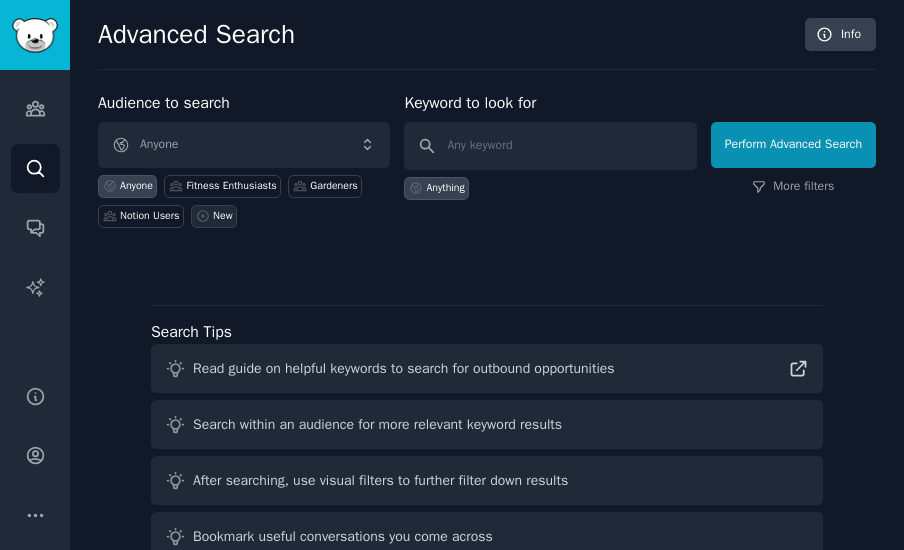click on "New" at bounding box center [223, 216] 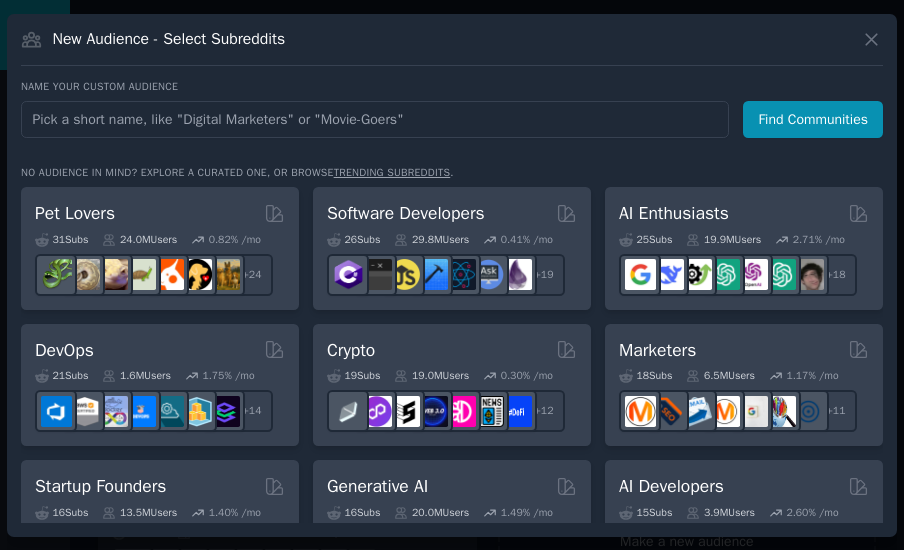 click at bounding box center [375, 119] 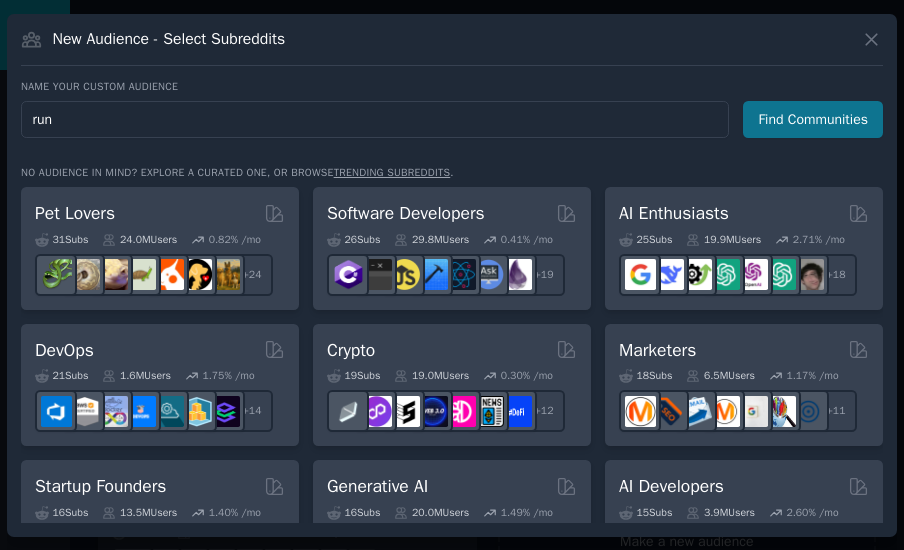 type on "run" 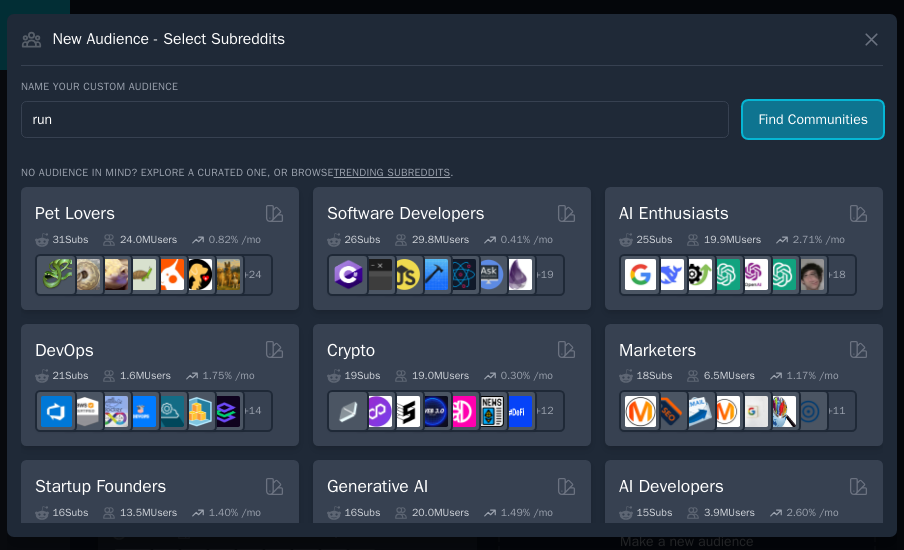 click on "Find Communities" at bounding box center [813, 119] 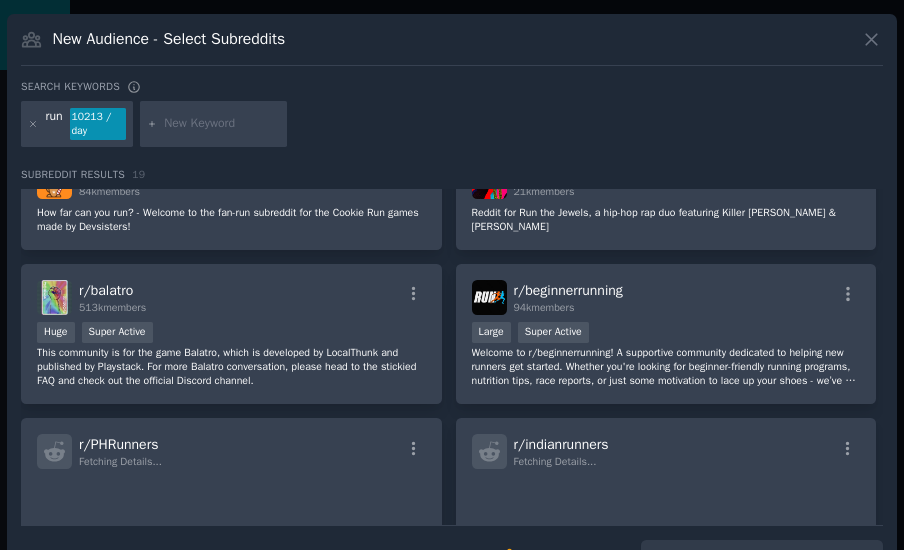 scroll, scrollTop: 592, scrollLeft: 0, axis: vertical 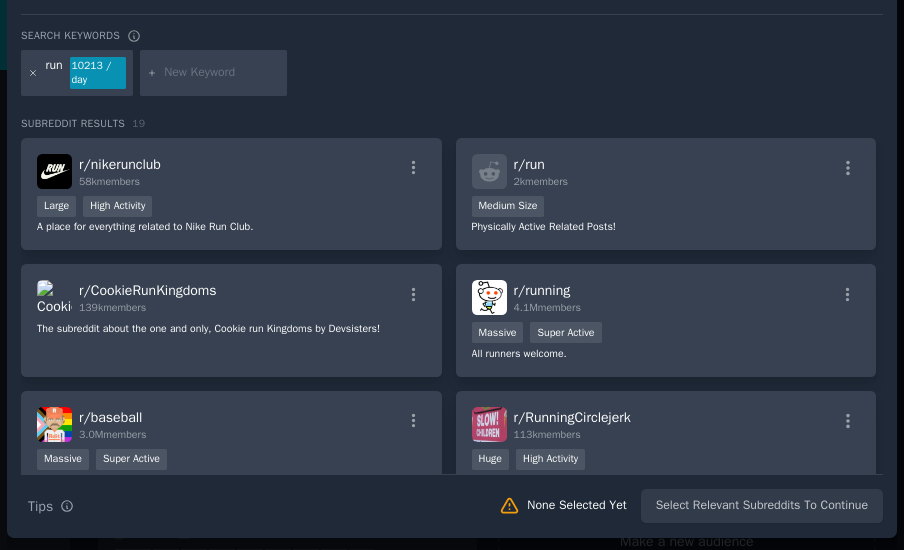 click 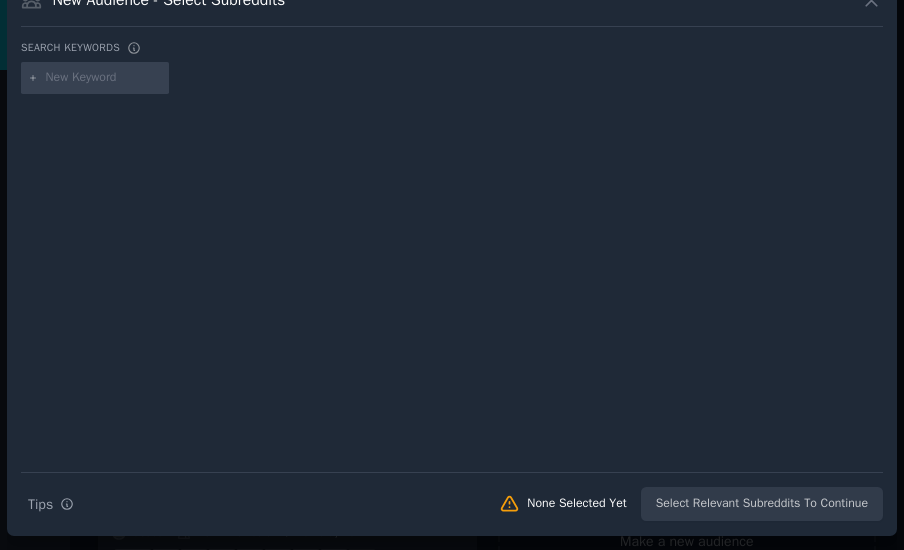 scroll, scrollTop: 37, scrollLeft: 0, axis: vertical 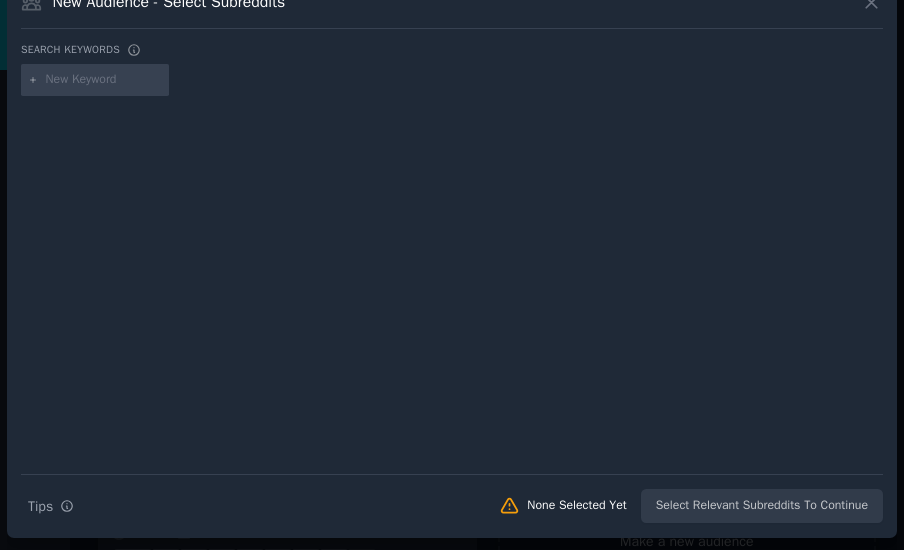 click at bounding box center (104, 80) 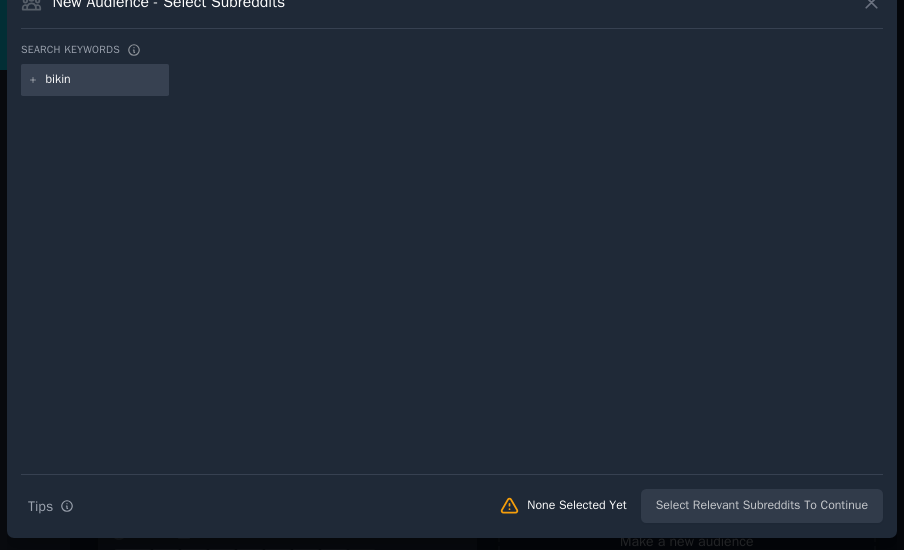 type on "biking" 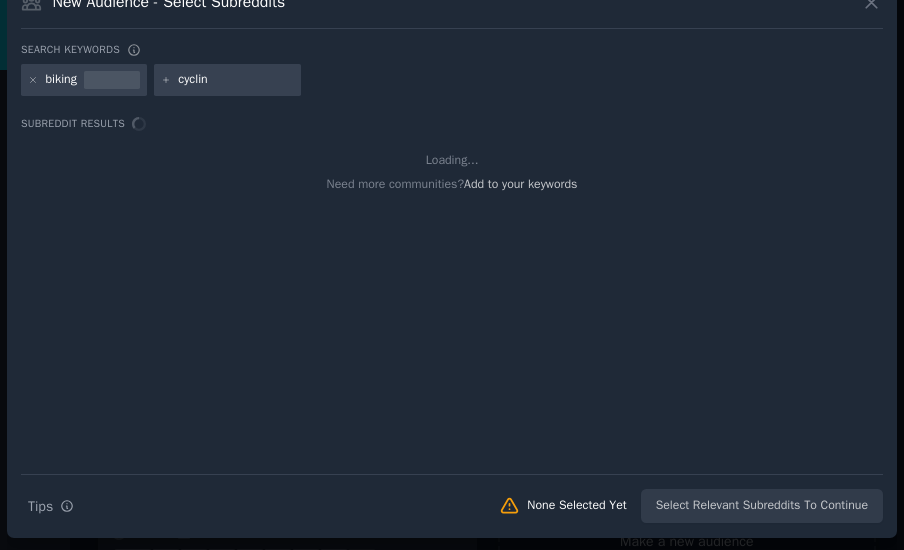 type on "cycling" 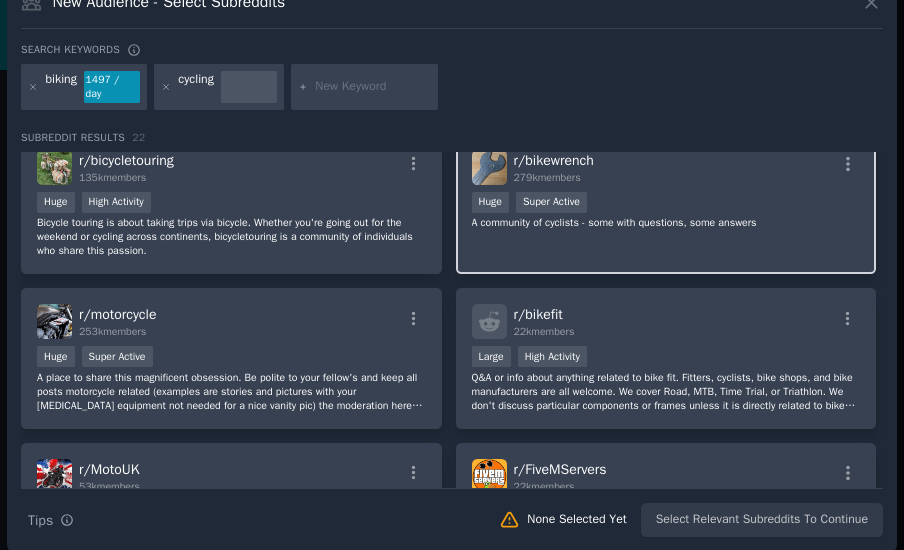 scroll, scrollTop: 1335, scrollLeft: 0, axis: vertical 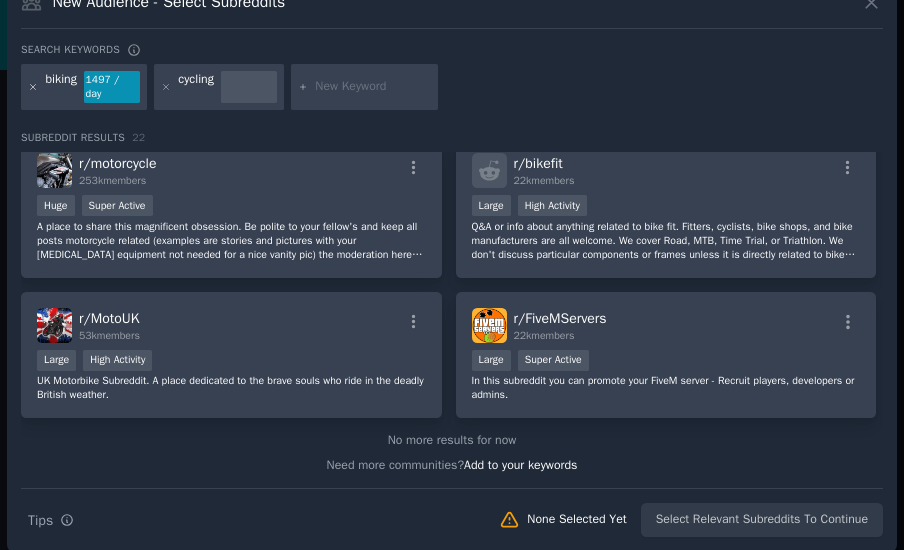 click 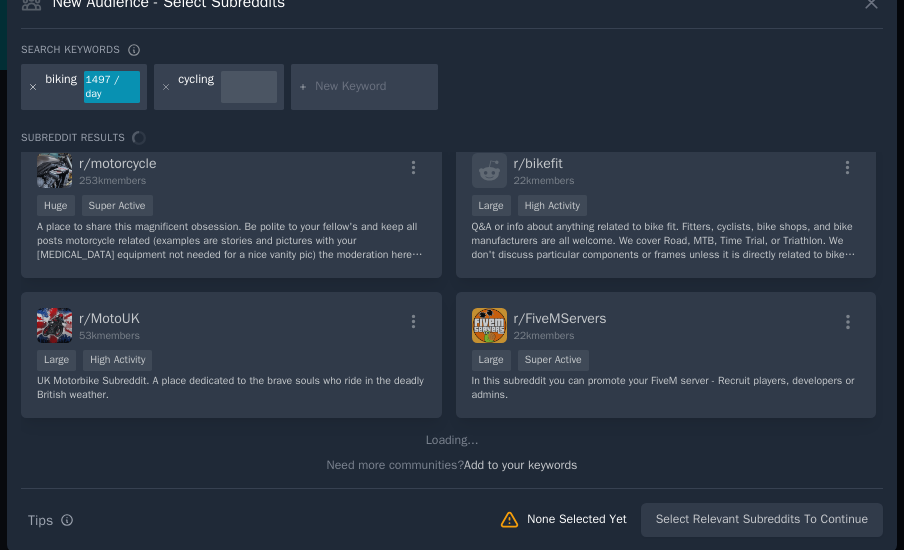 scroll, scrollTop: 0, scrollLeft: 0, axis: both 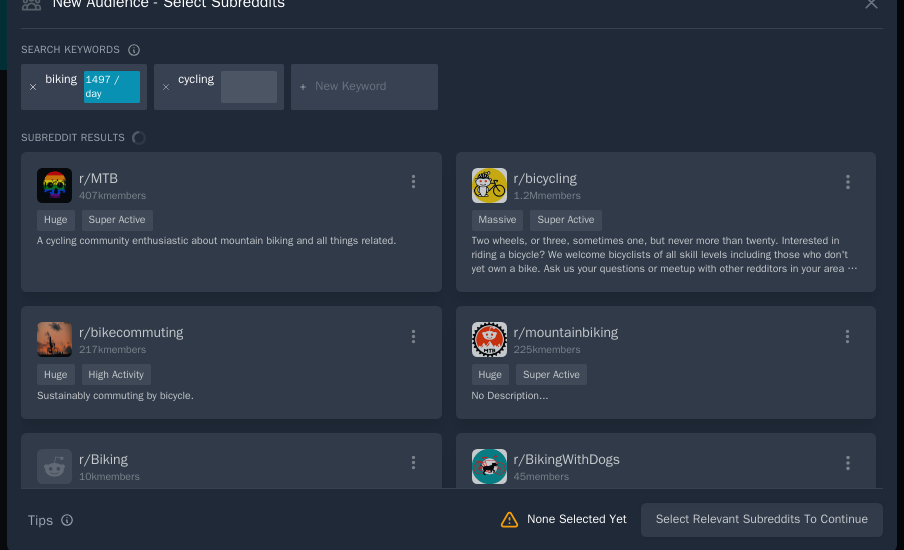 click 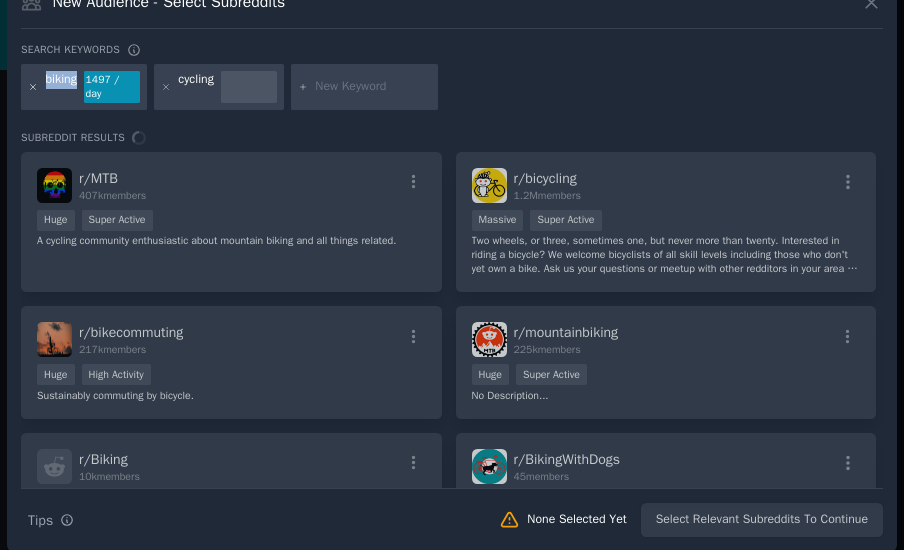 click 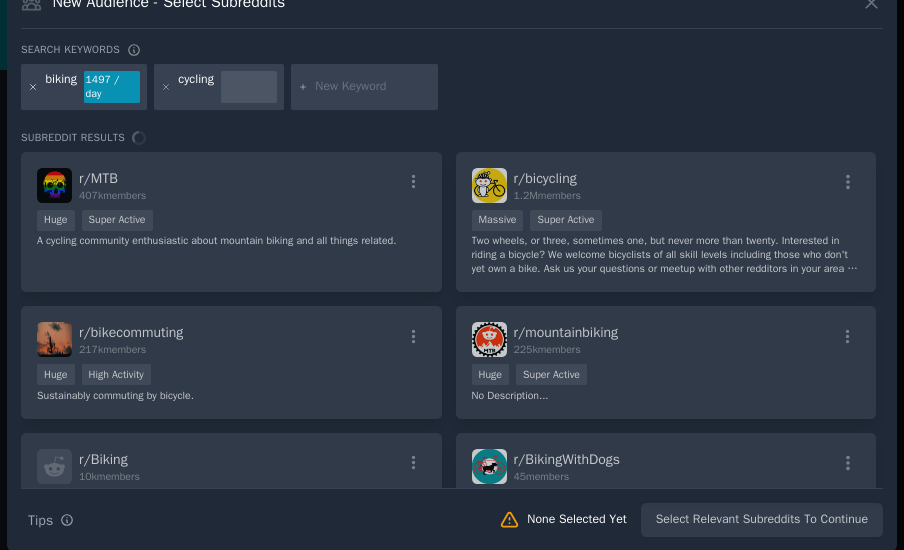 click 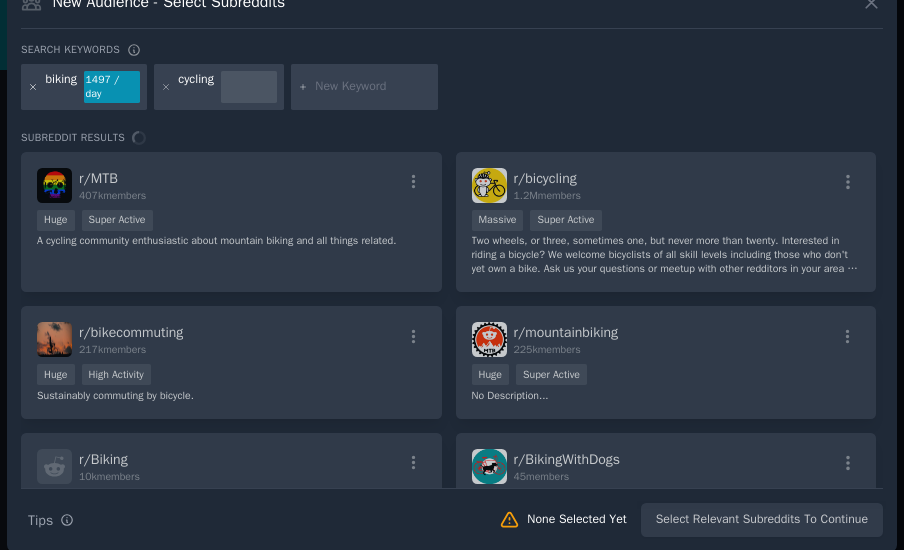 click 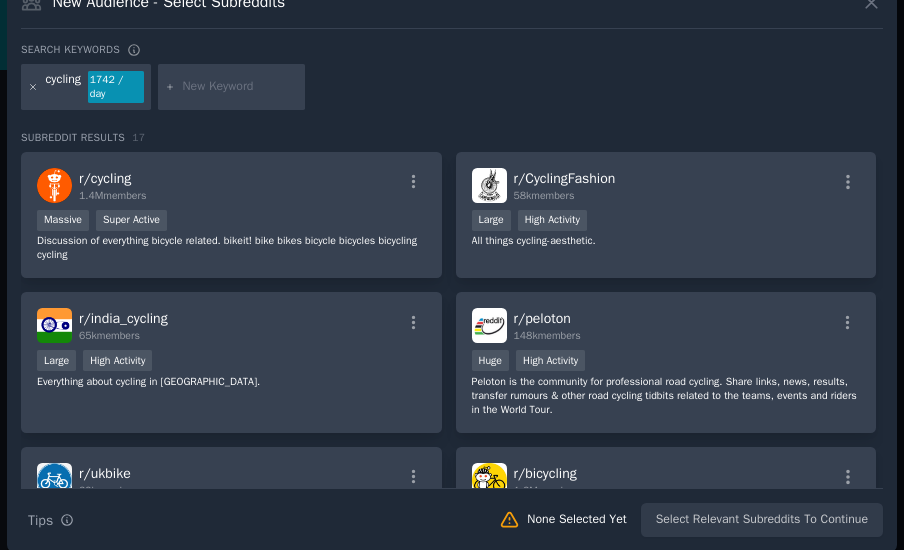 click 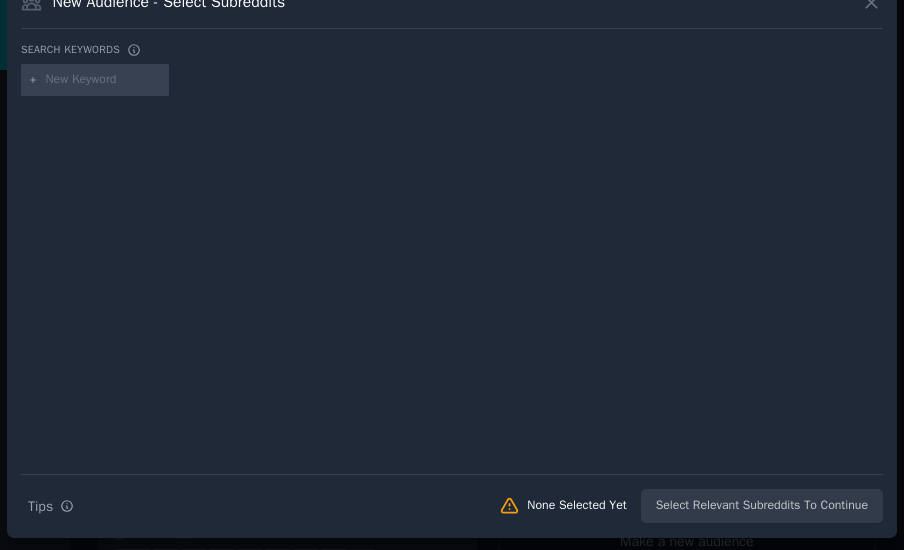 click at bounding box center (104, 80) 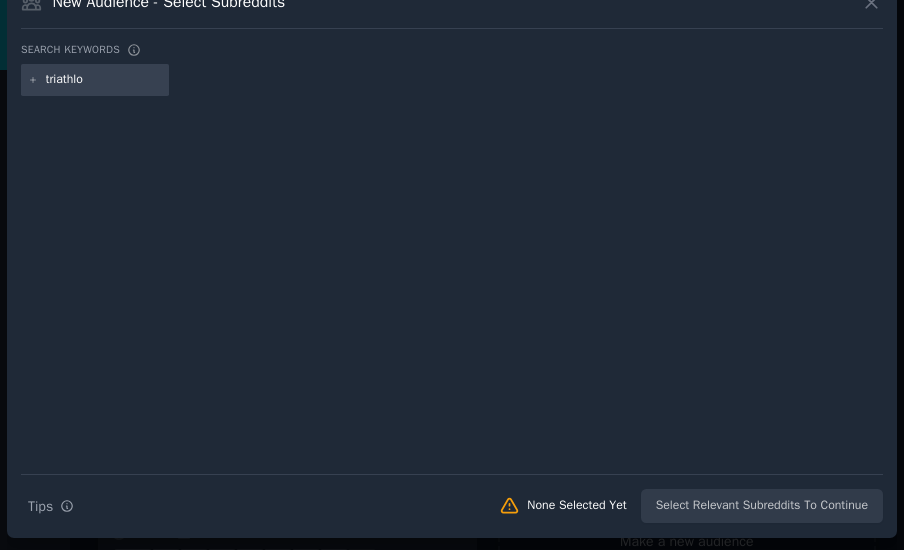type on "triathlon" 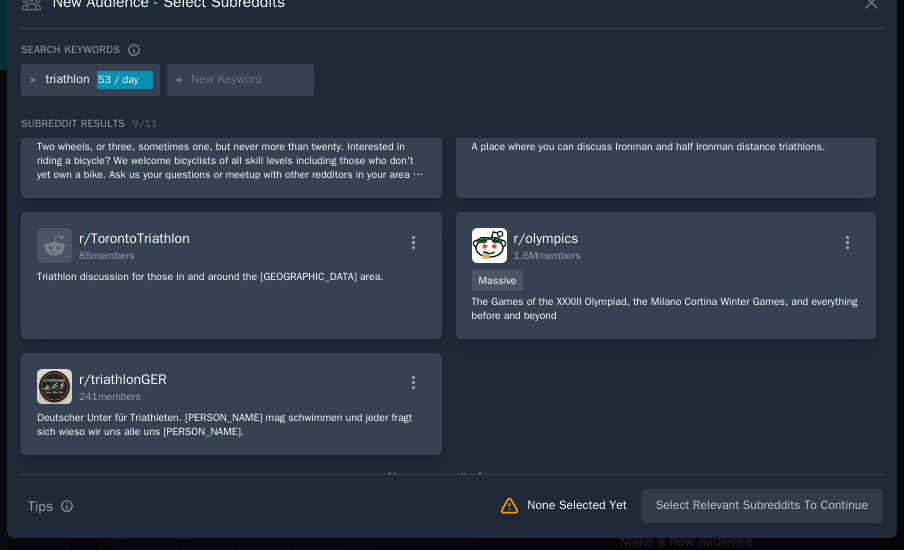 scroll, scrollTop: 378, scrollLeft: 0, axis: vertical 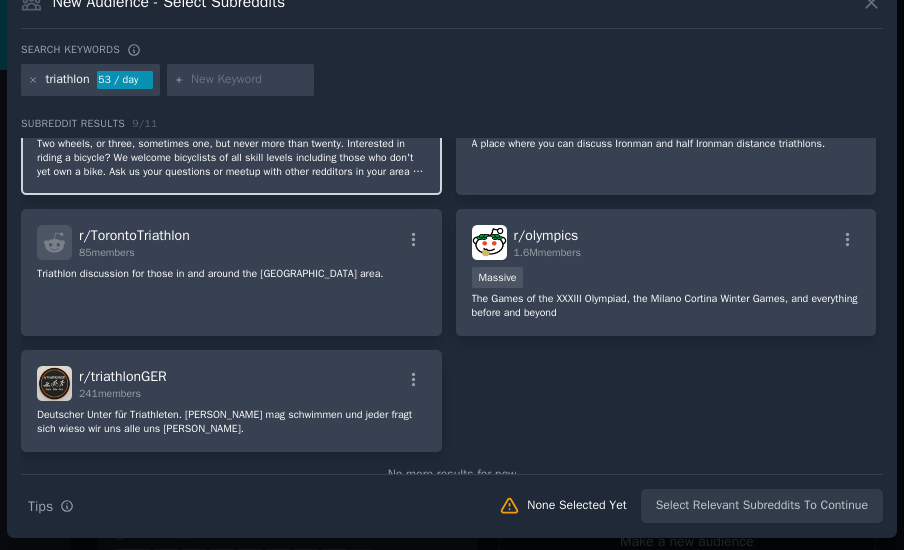 click on "Two wheels, or three, sometimes one, but never more than twenty.
Interested in riding a bicycle? We welcome bicyclists of all skill levels including those who don't yet own a bike. Ask us your questions or meetup with other redditors in your area for local rides.
Happy cycling!" at bounding box center (231, 158) 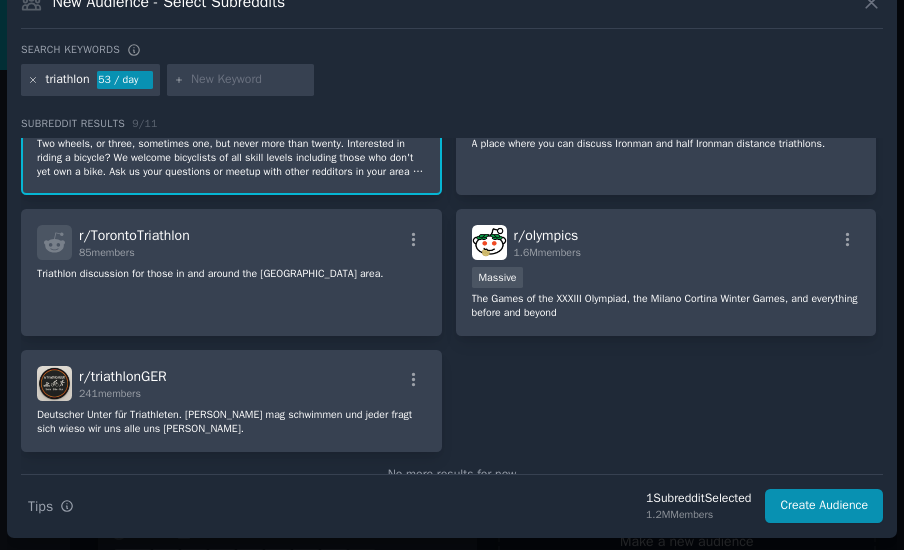 click 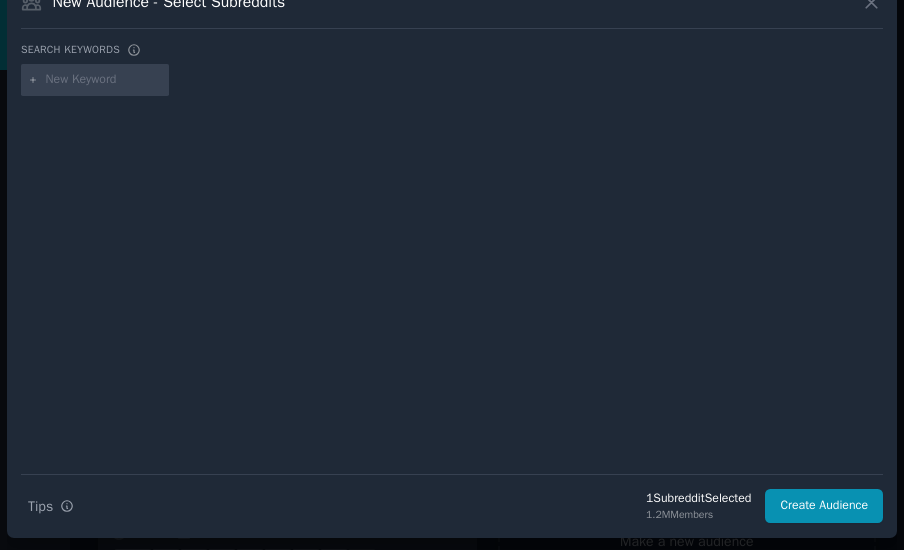 click at bounding box center [104, 80] 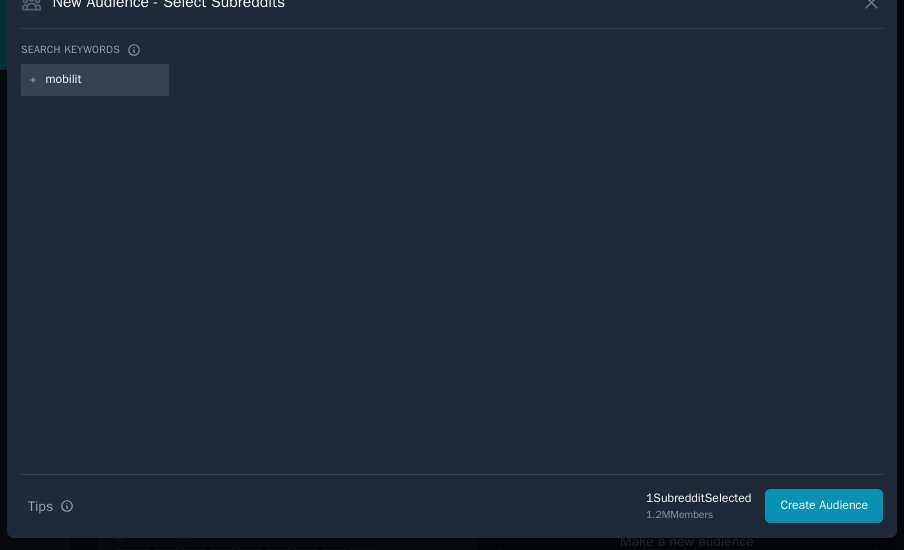 type on "mobility" 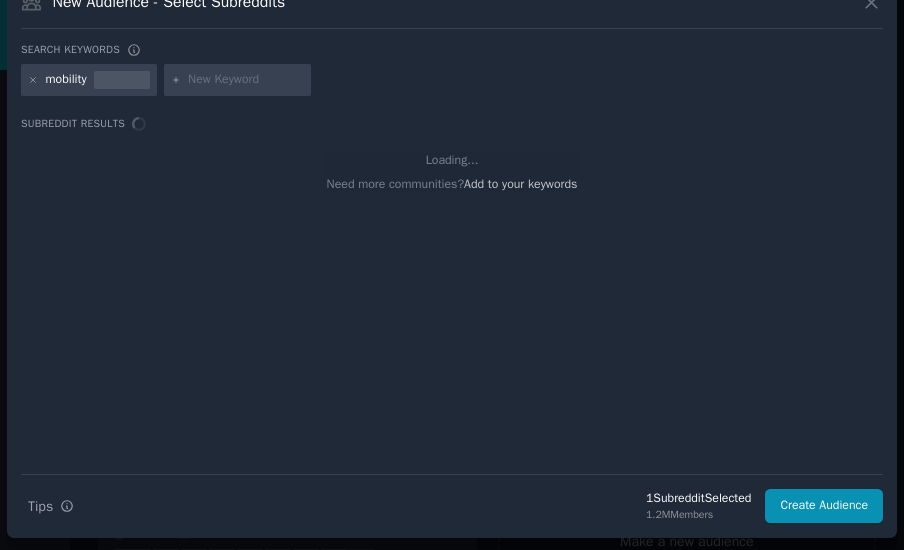 click at bounding box center [246, 80] 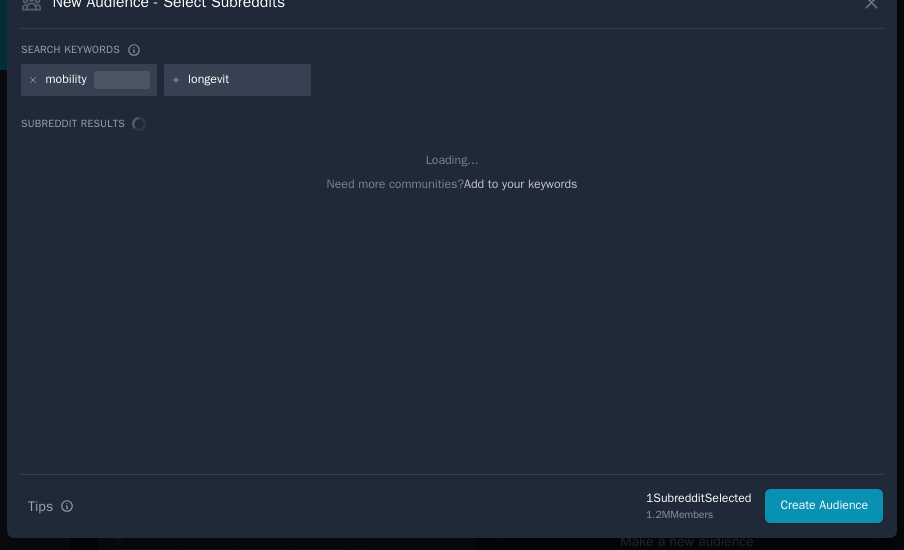 type on "longevity" 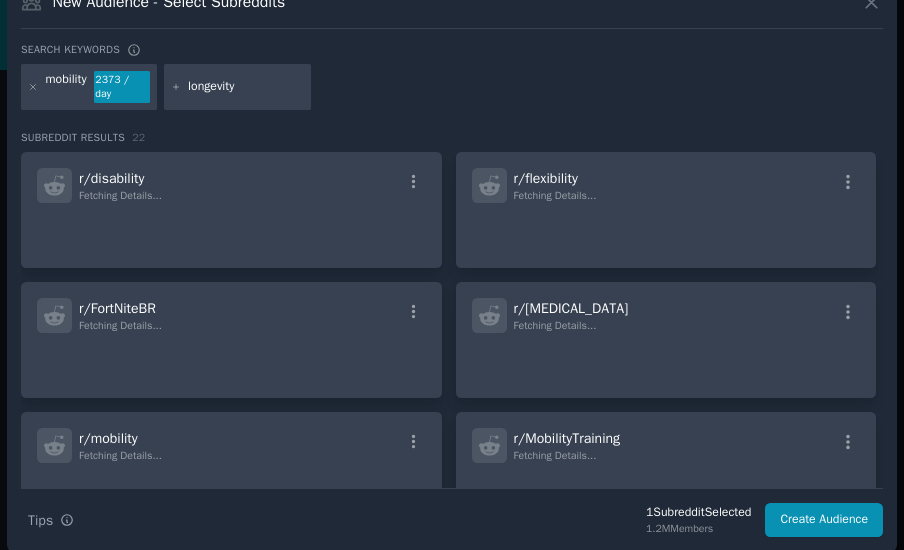 type 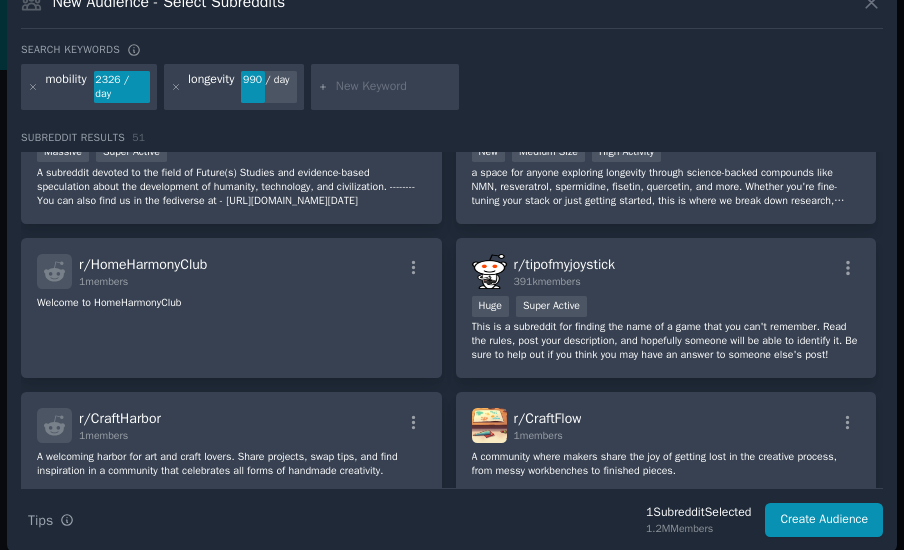 scroll, scrollTop: 1446, scrollLeft: 0, axis: vertical 